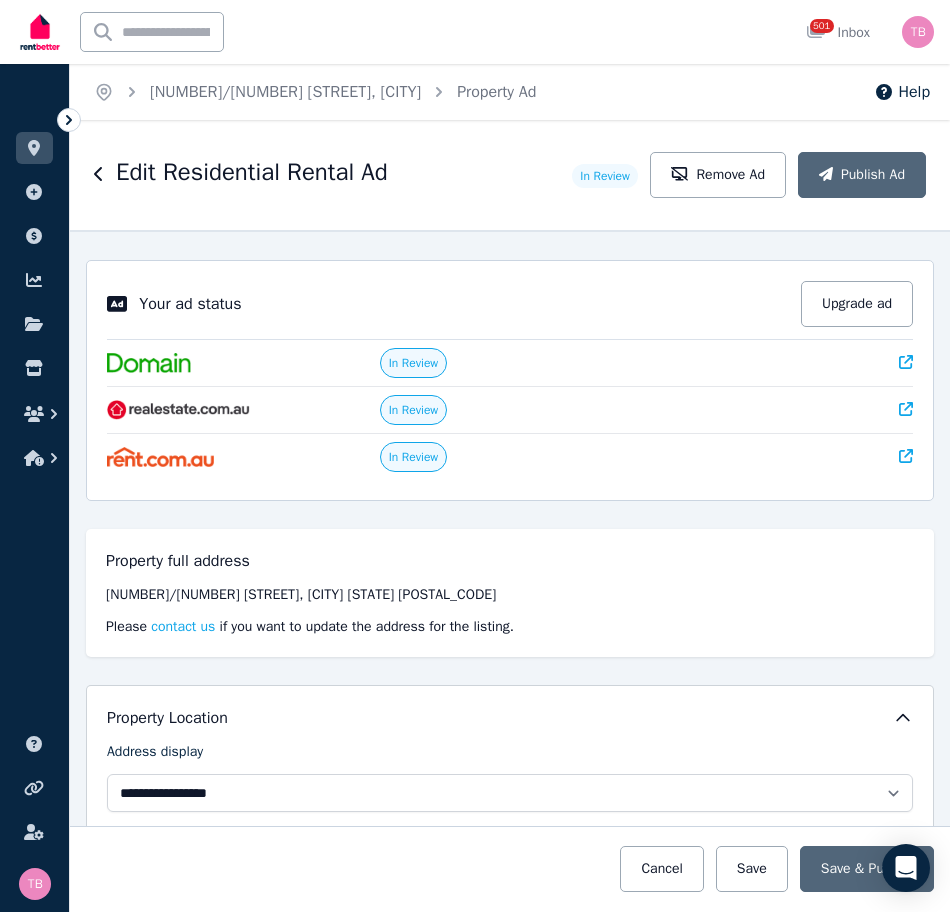 select on "**********" 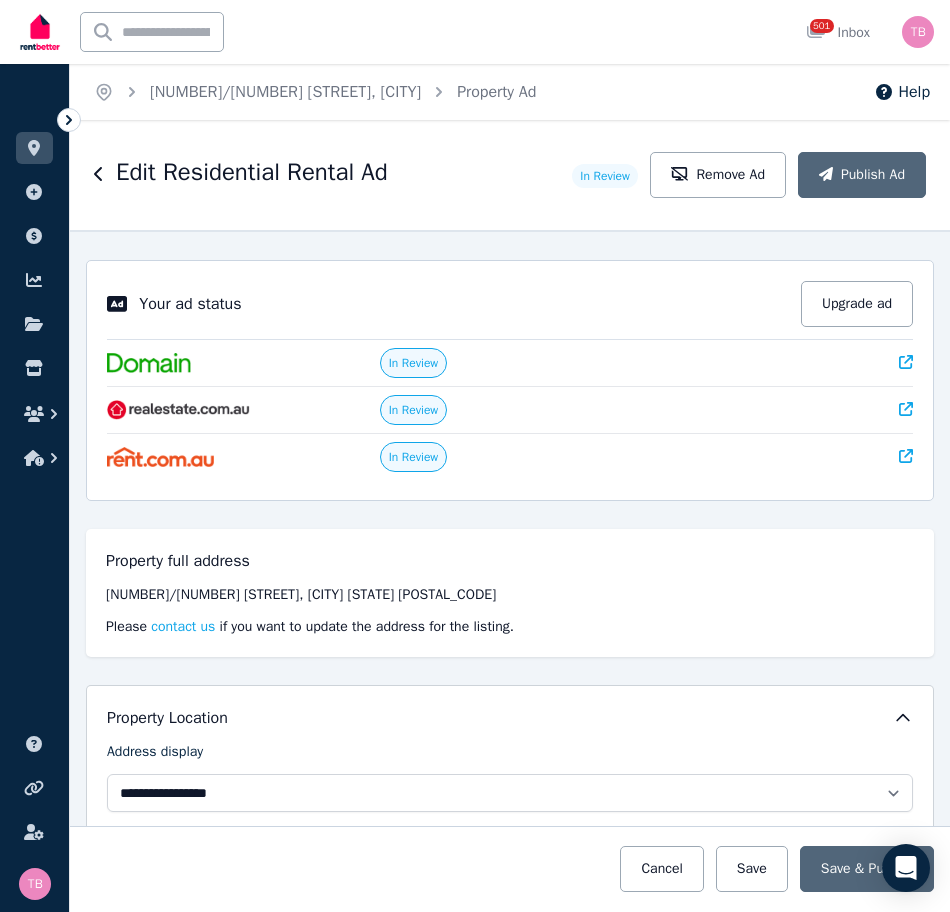 scroll, scrollTop: 0, scrollLeft: 0, axis: both 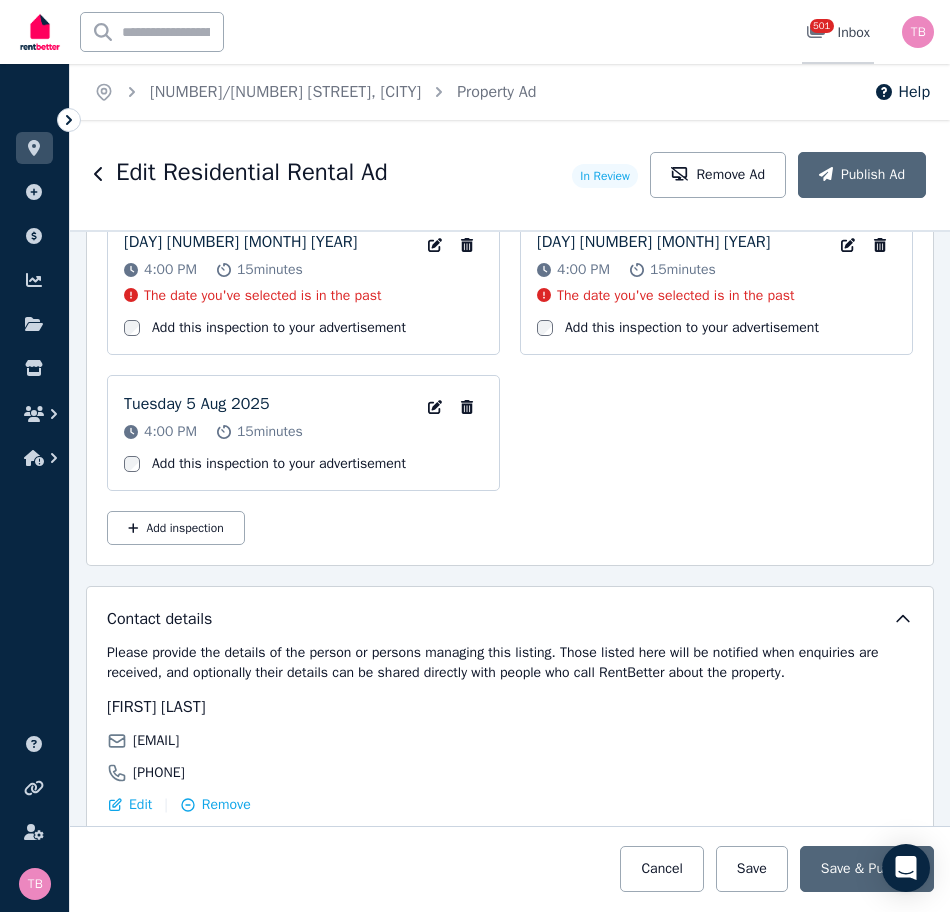 click on "501" at bounding box center (822, 26) 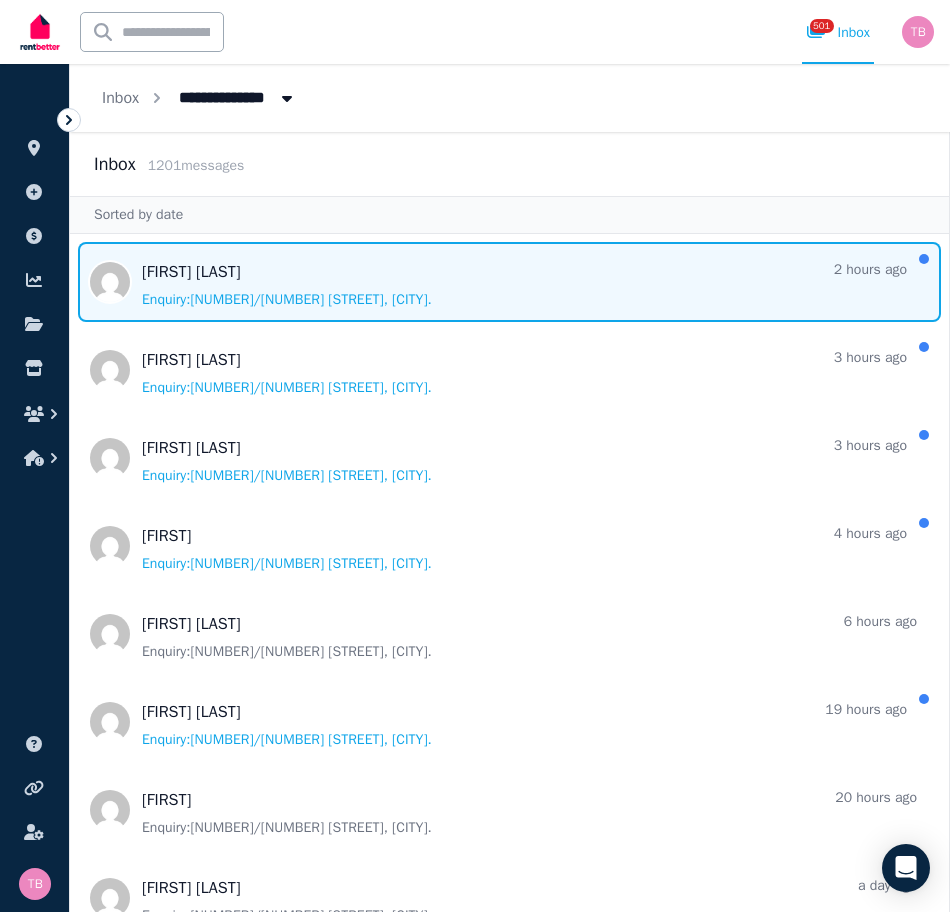 click at bounding box center (509, 282) 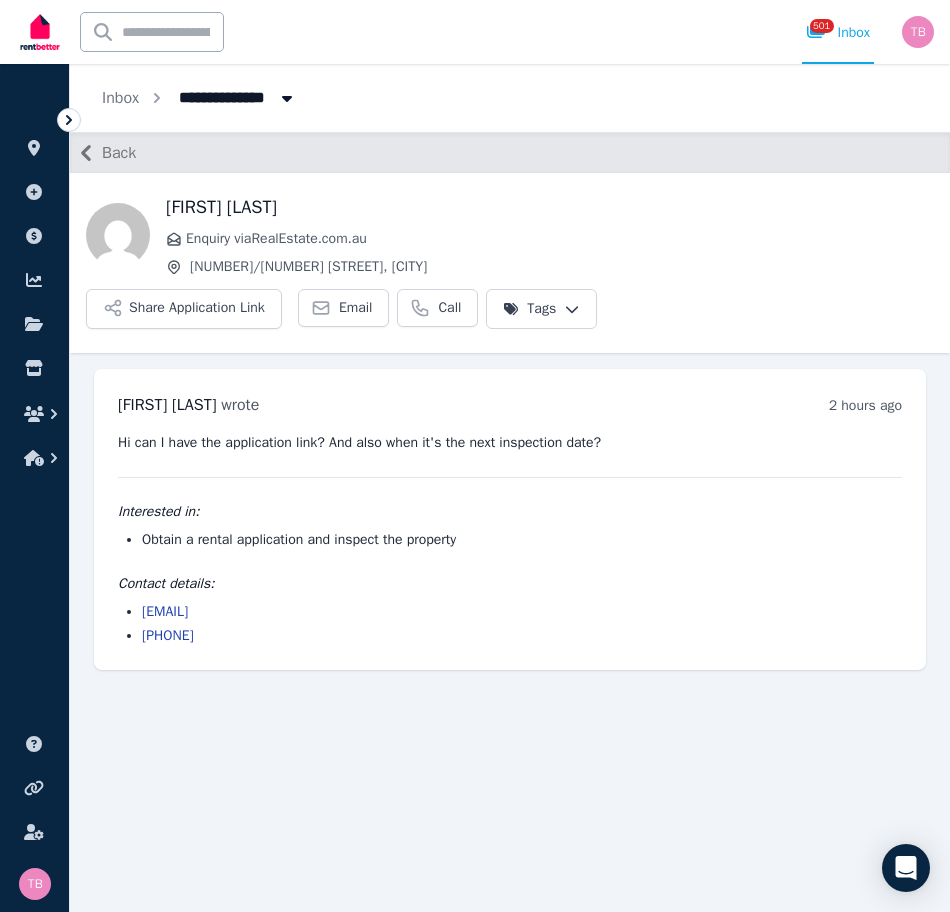 drag, startPoint x: 231, startPoint y: 582, endPoint x: 132, endPoint y: 562, distance: 101 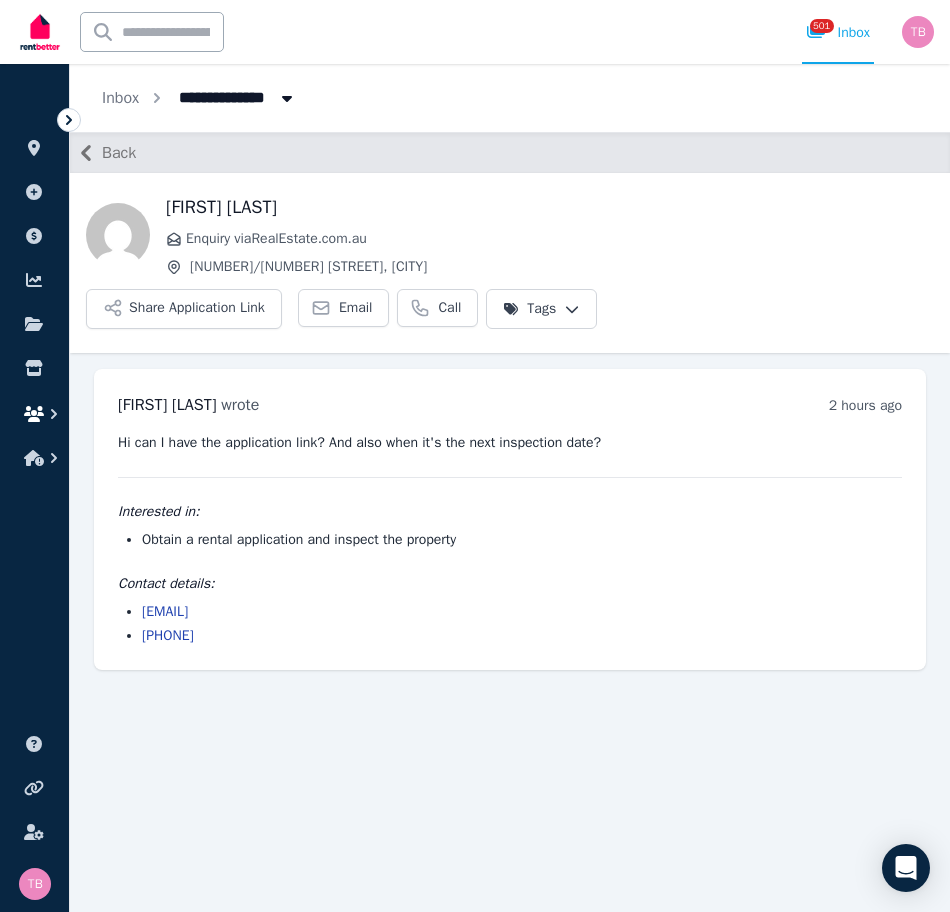 click 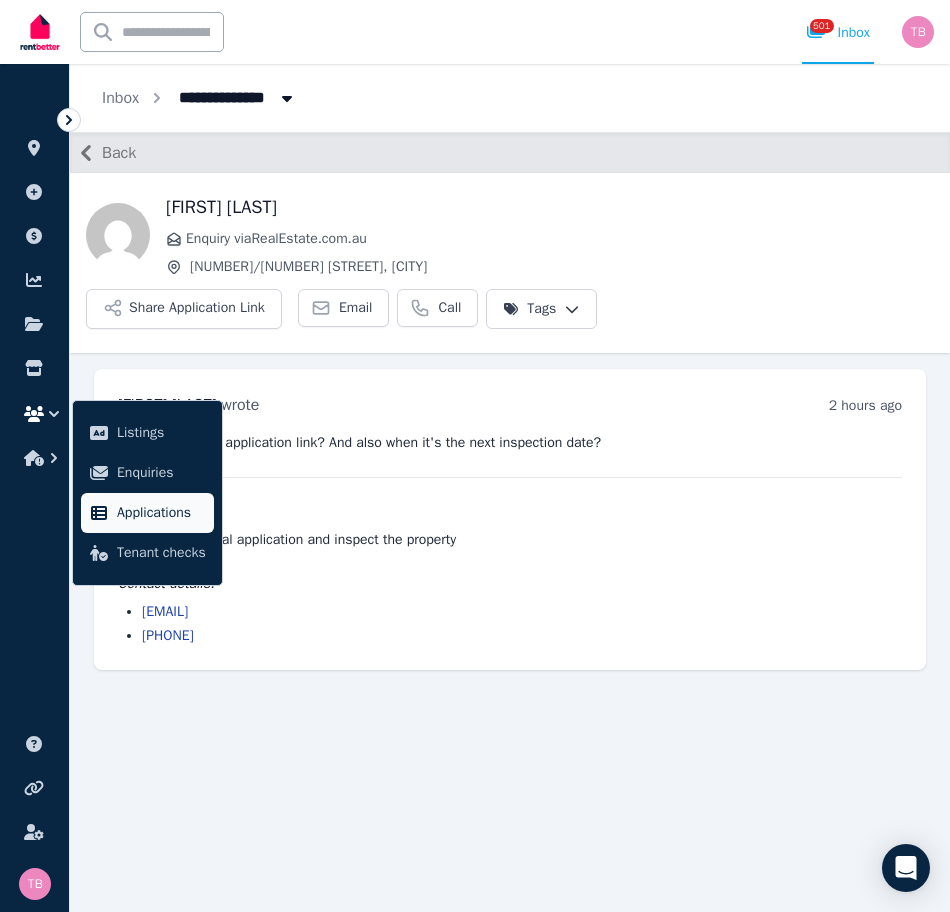 click on "Applications" at bounding box center [161, 513] 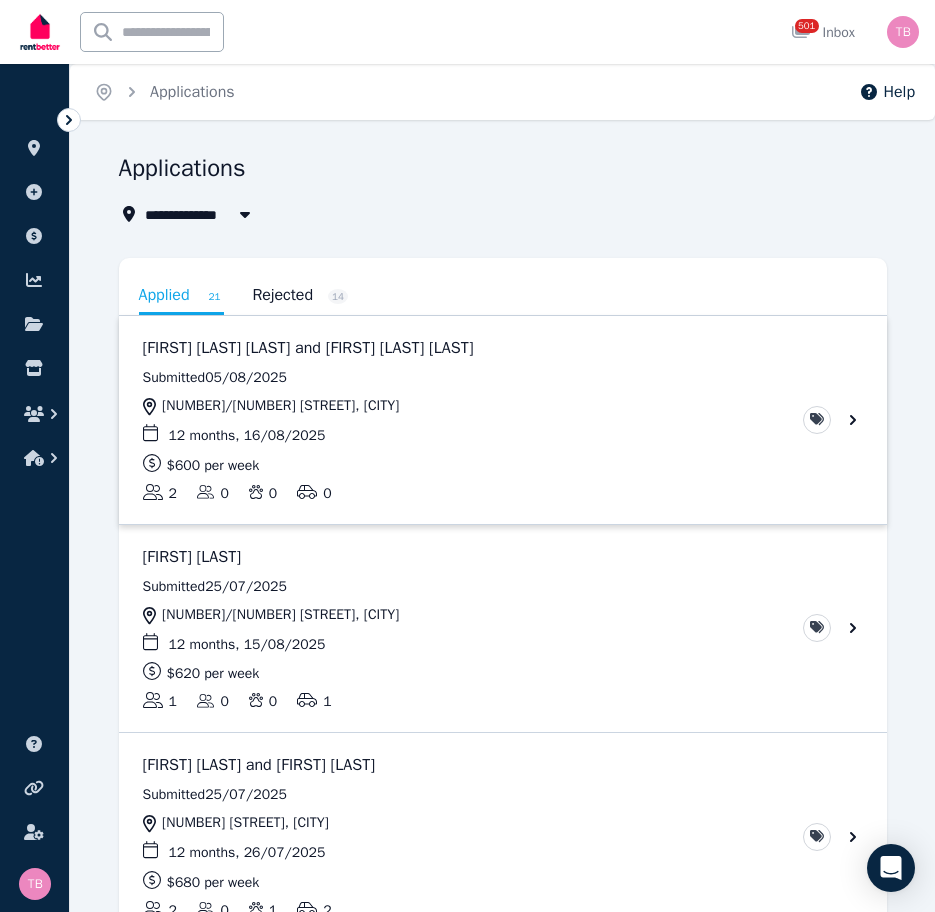 click at bounding box center (503, 420) 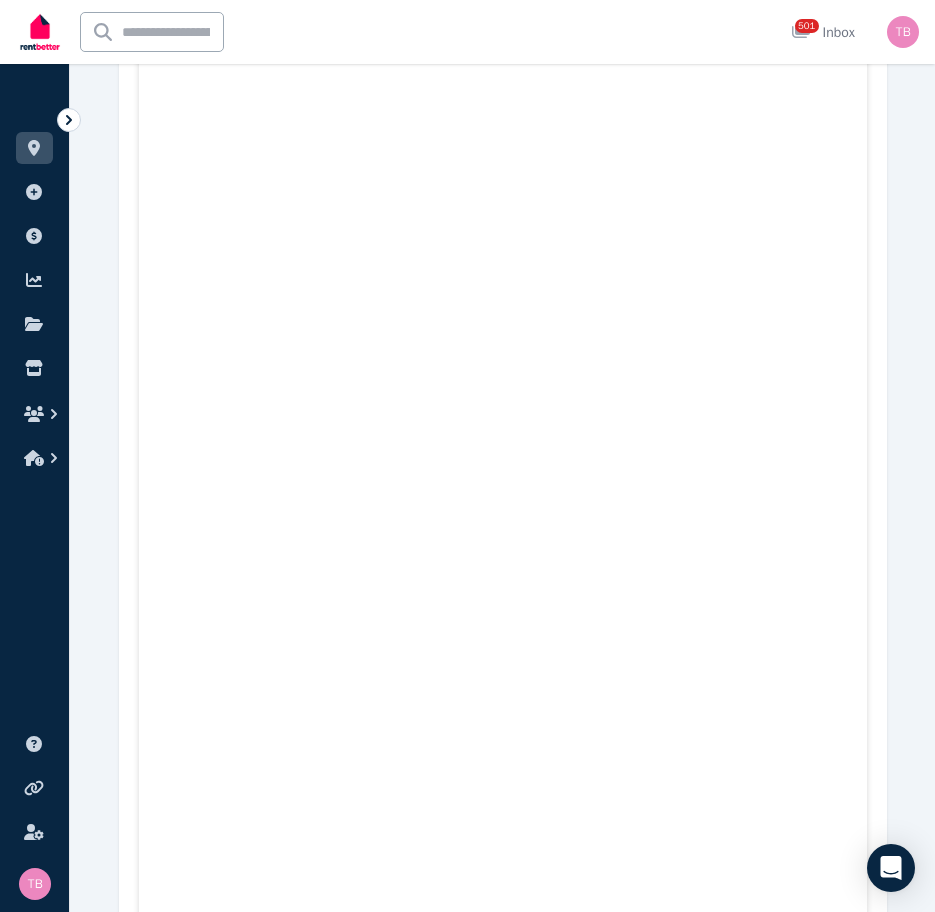 scroll, scrollTop: 3596, scrollLeft: 0, axis: vertical 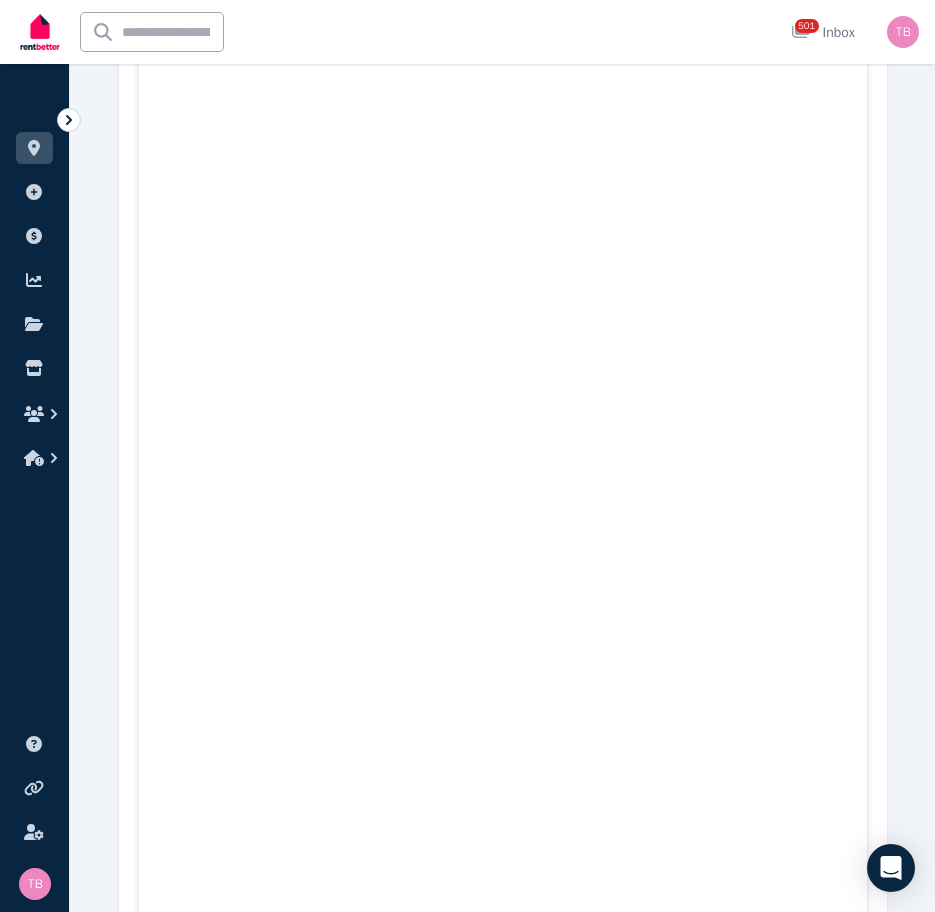 click at bounding box center [503, 4430] 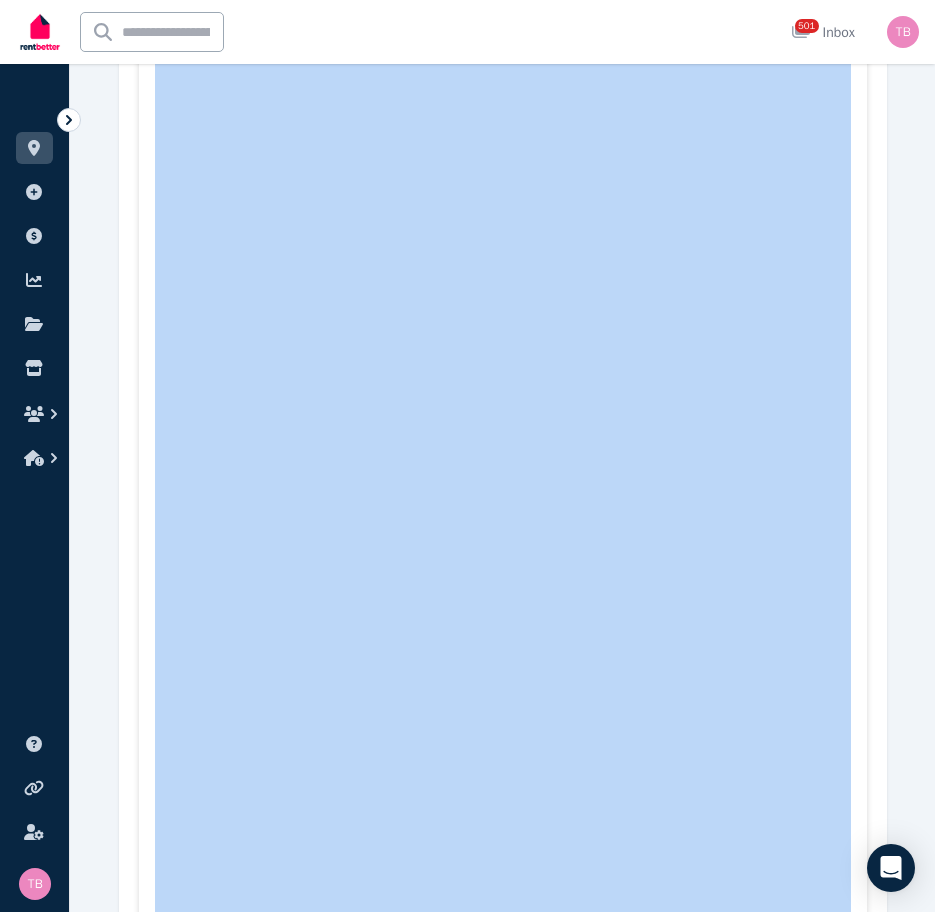 click at bounding box center (503, 4430) 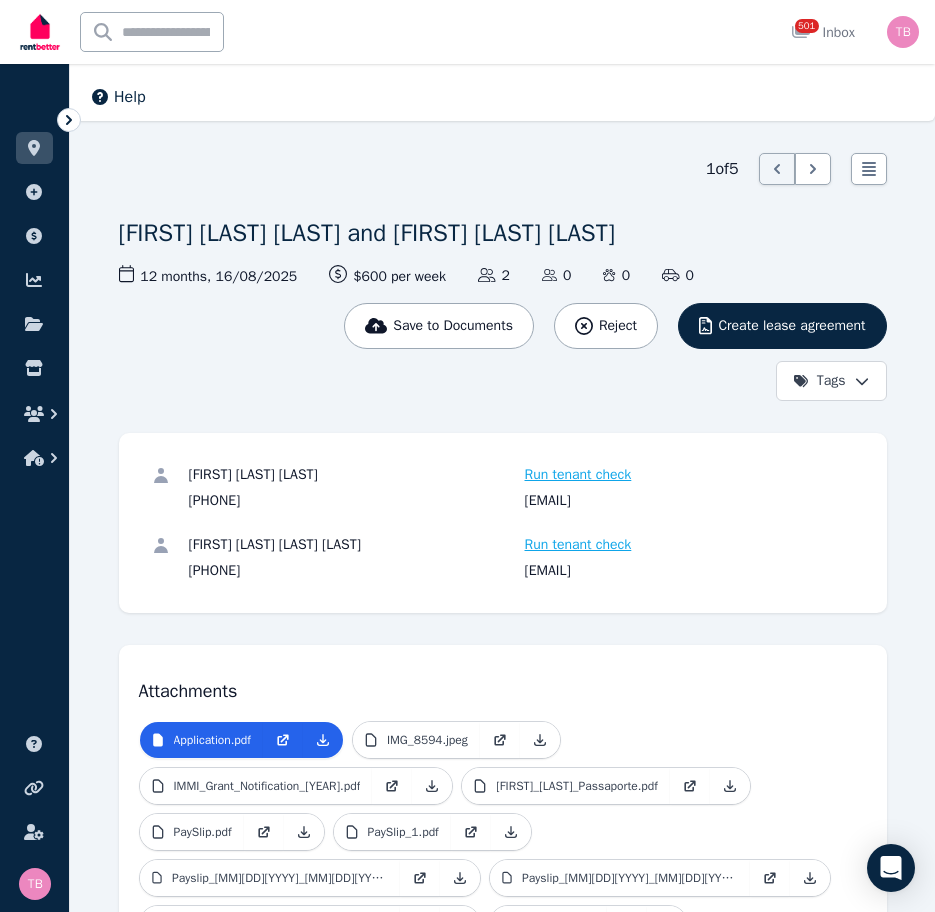 scroll, scrollTop: 0, scrollLeft: 0, axis: both 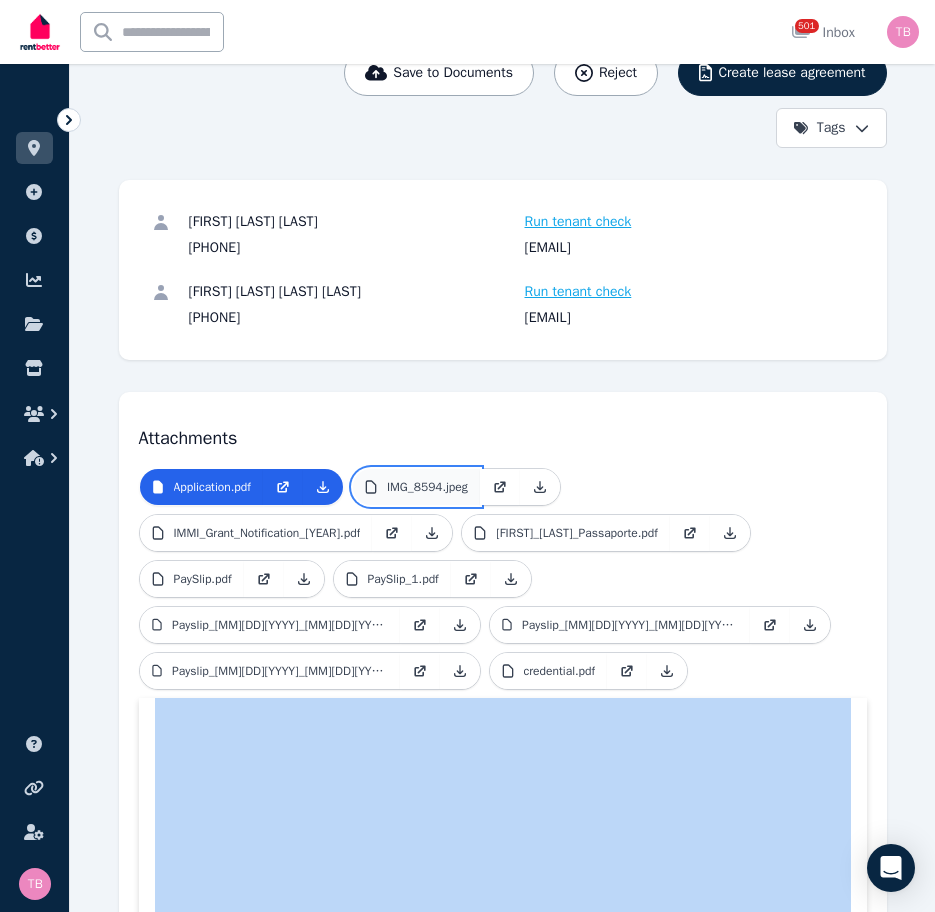 click on "IMG_8594.jpeg" at bounding box center [427, 487] 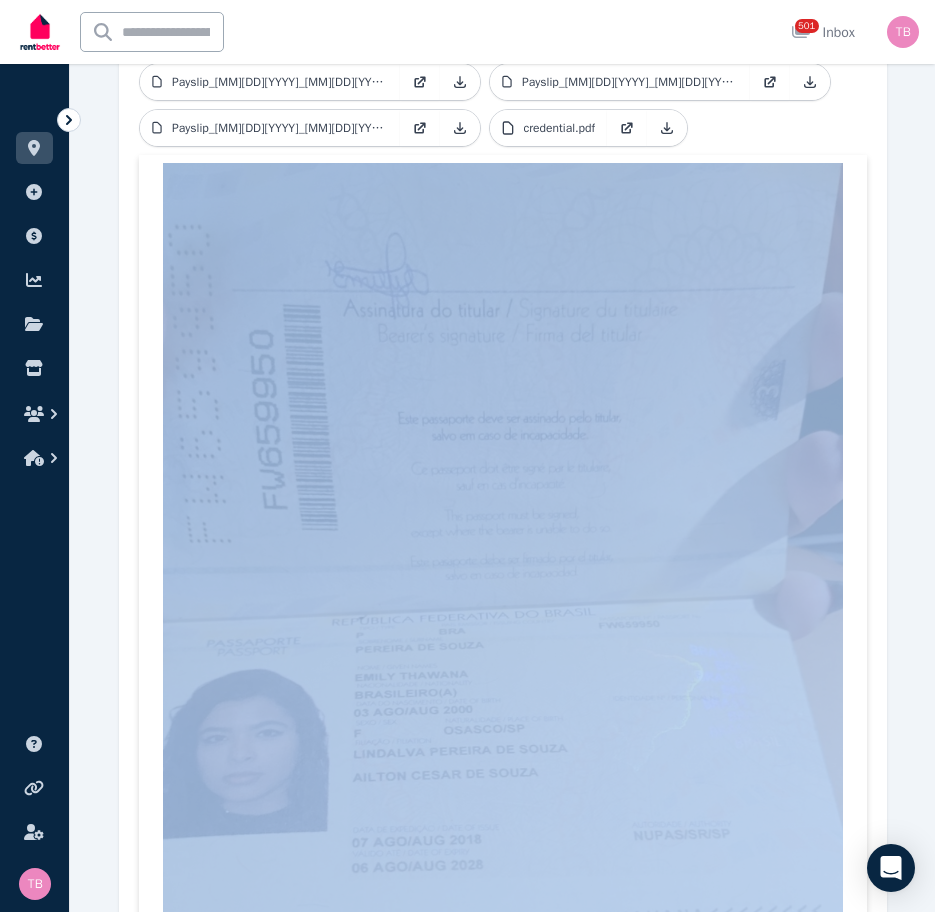 scroll, scrollTop: 900, scrollLeft: 0, axis: vertical 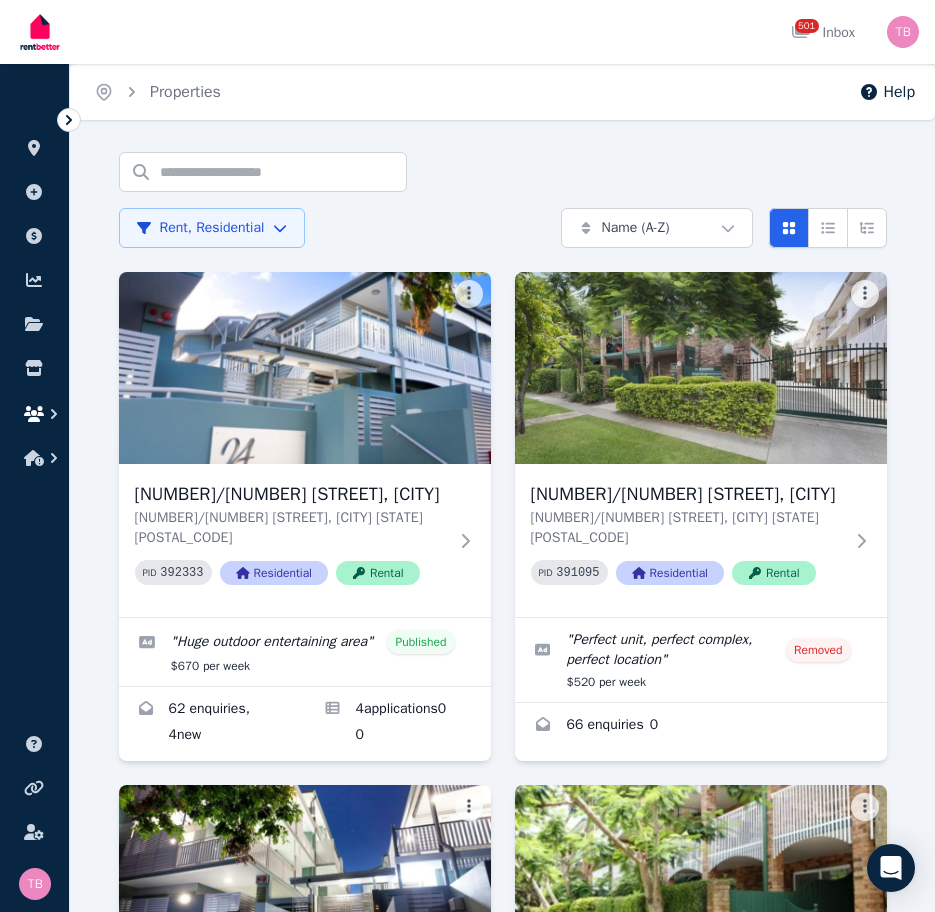 click at bounding box center (34, 414) 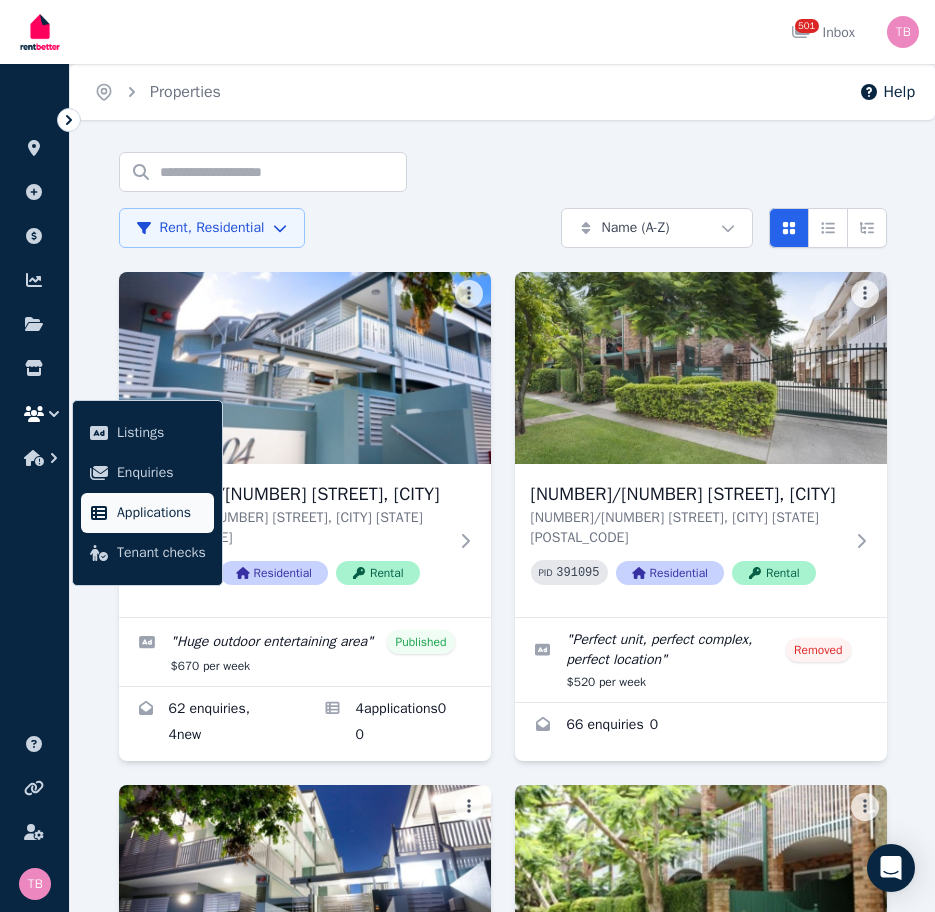 click on "Applications" at bounding box center [161, 513] 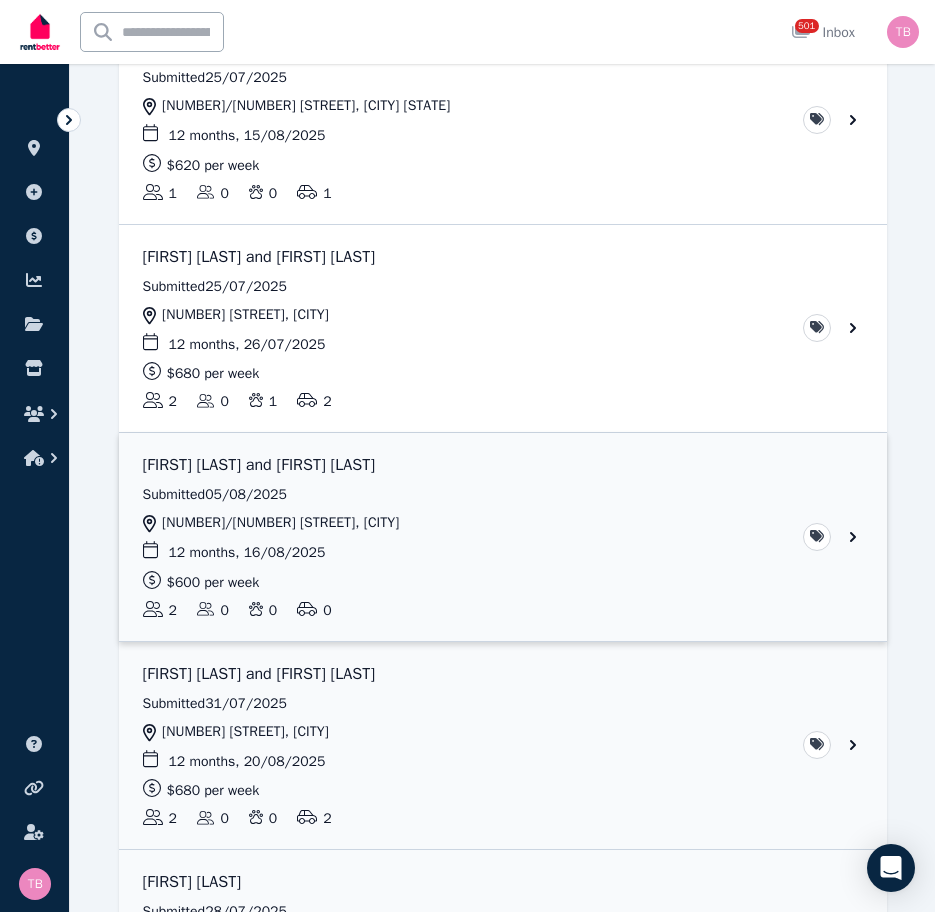 scroll, scrollTop: 200, scrollLeft: 0, axis: vertical 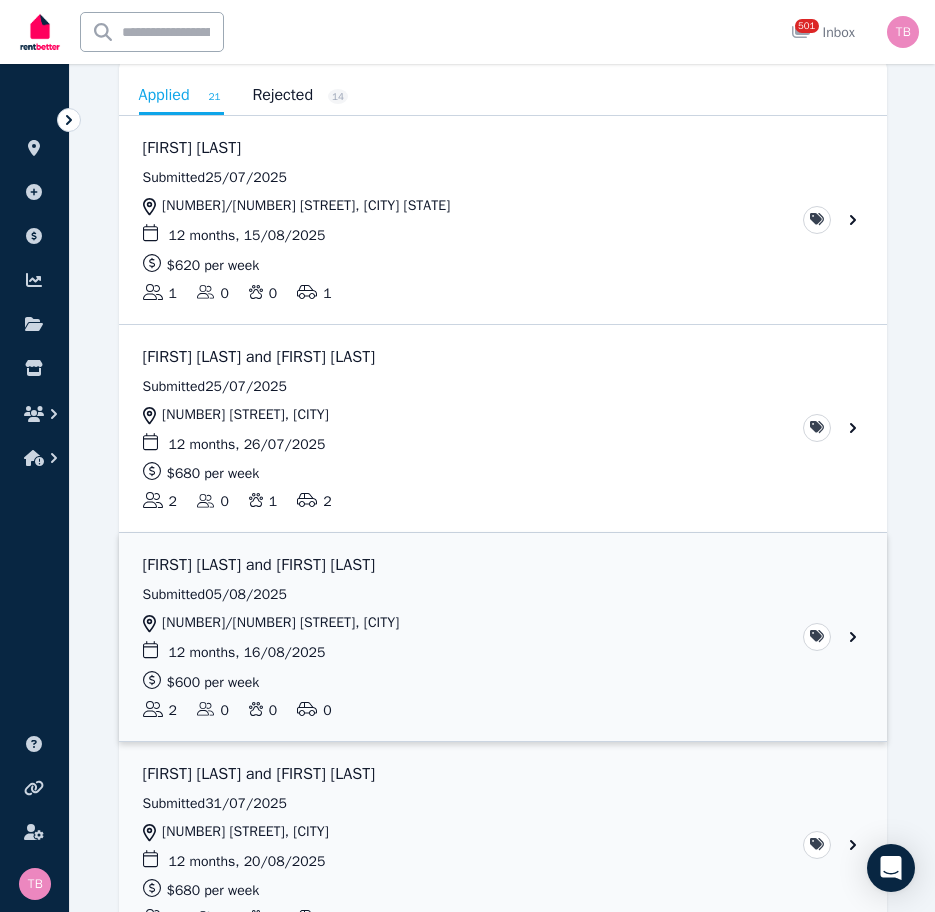 click at bounding box center (503, 637) 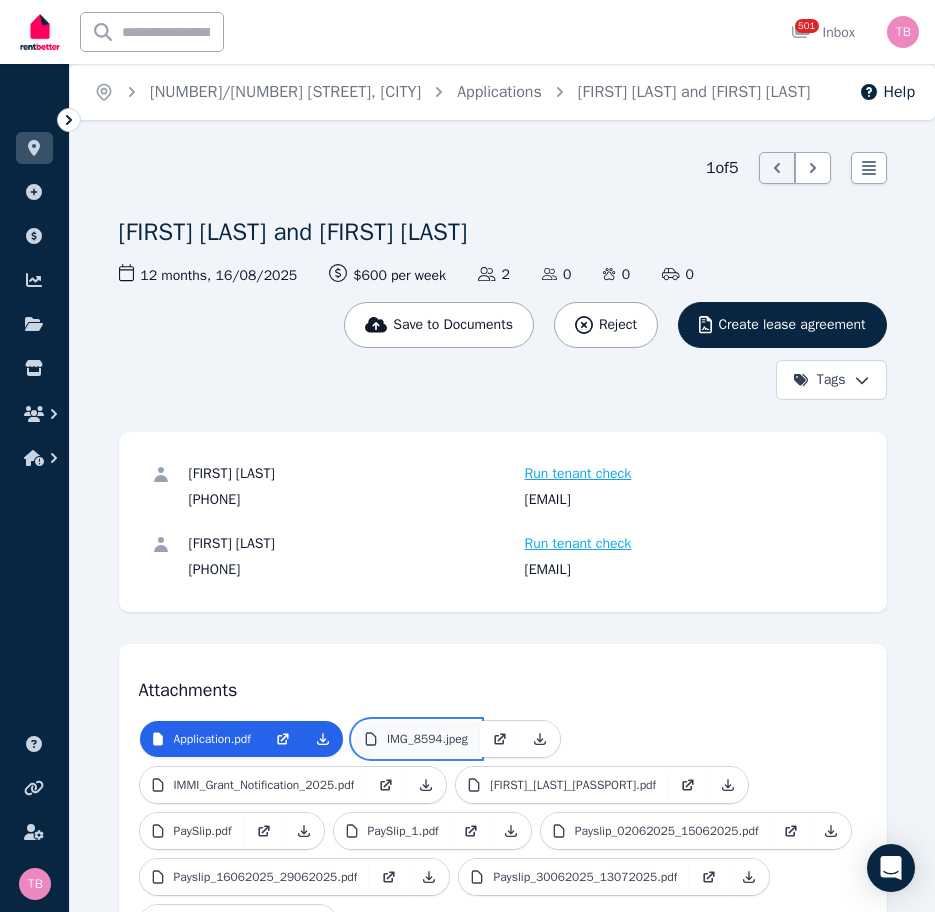 click on "IMG_8594.jpeg" at bounding box center (427, 739) 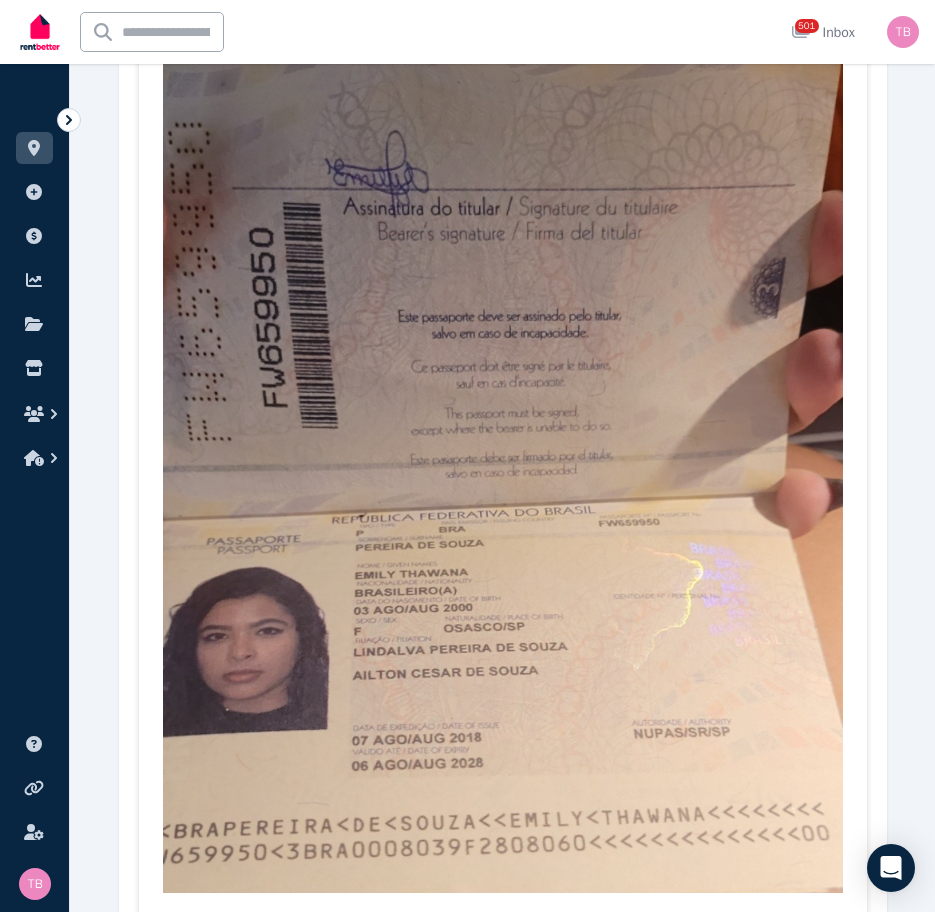 scroll, scrollTop: 900, scrollLeft: 0, axis: vertical 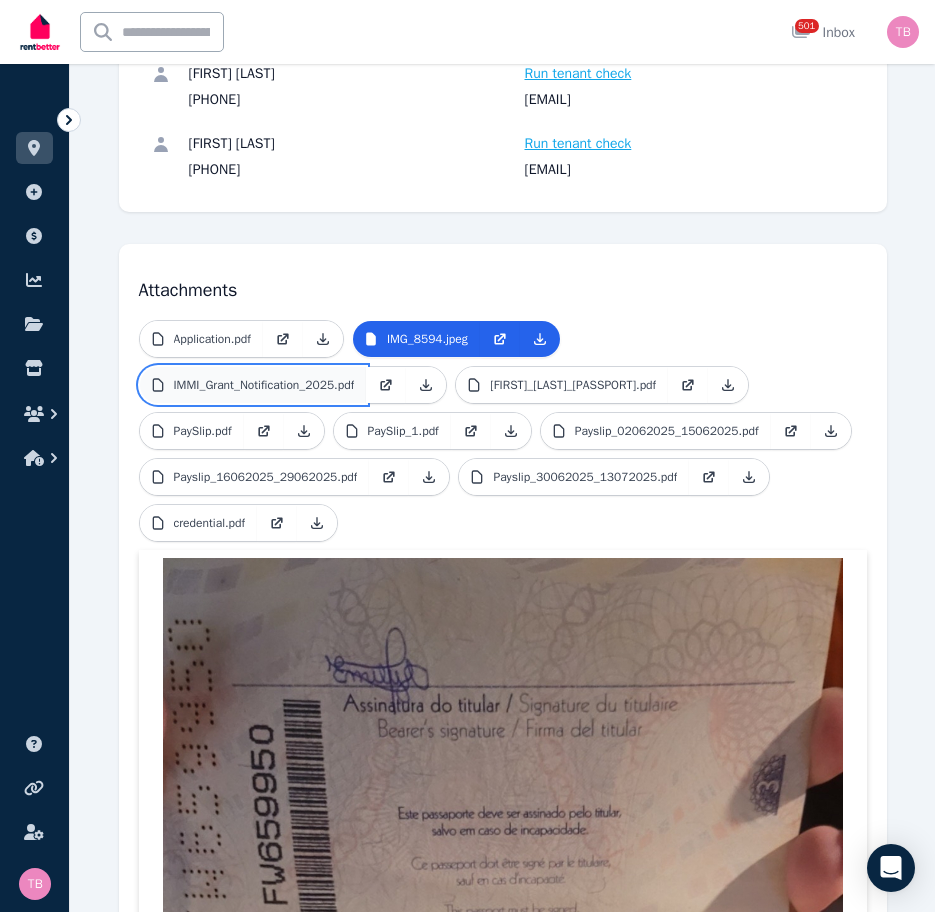 click on "IMMI_Grant_Notification_2025.pdf" at bounding box center (264, 385) 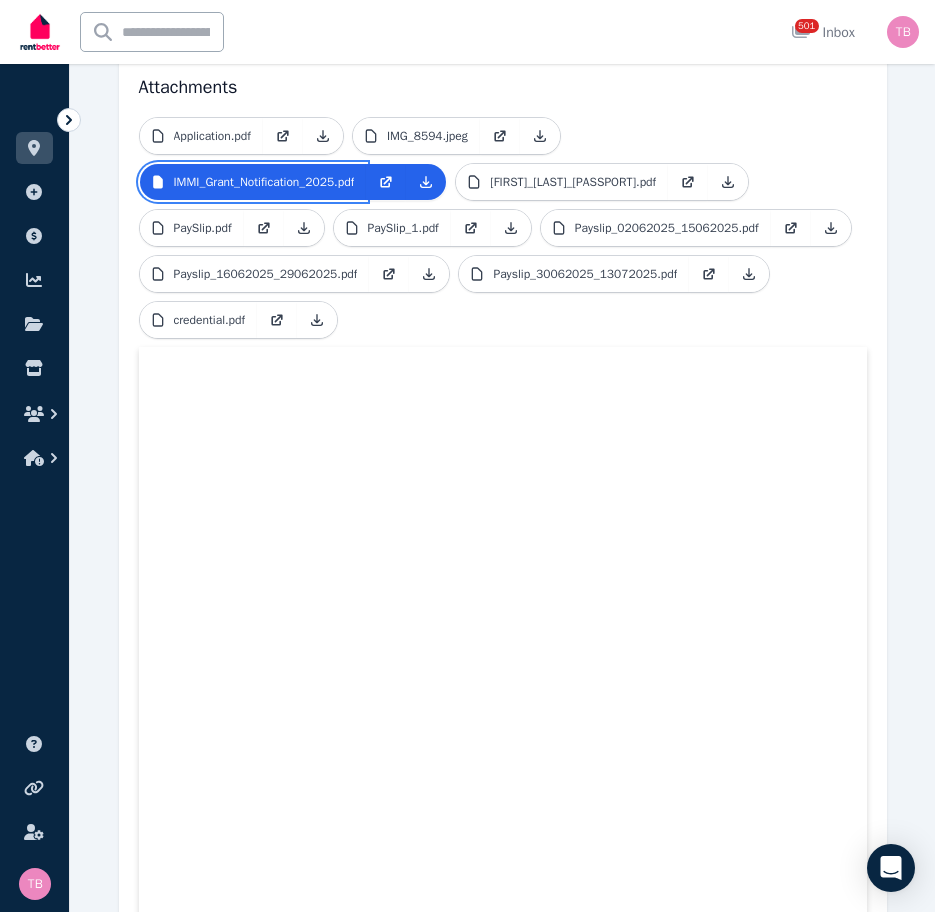 scroll, scrollTop: 496, scrollLeft: 0, axis: vertical 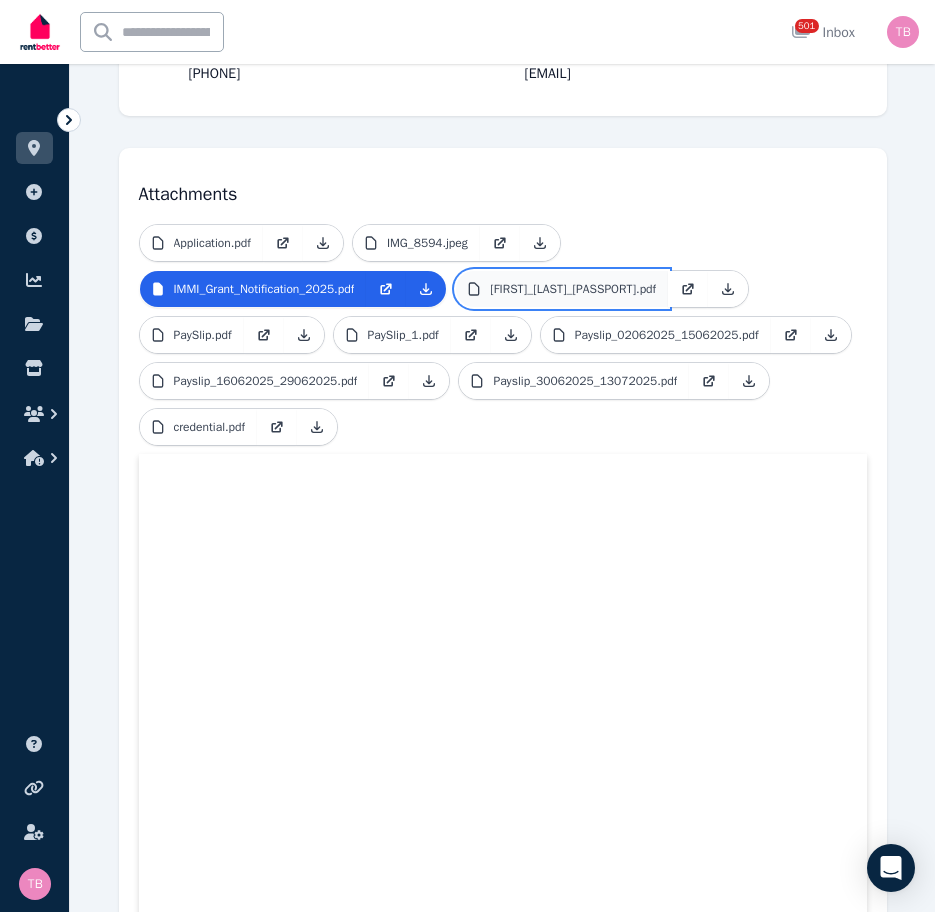click on "[FIRST]_[LAST]_[PASSPORT].pdf" at bounding box center (573, 289) 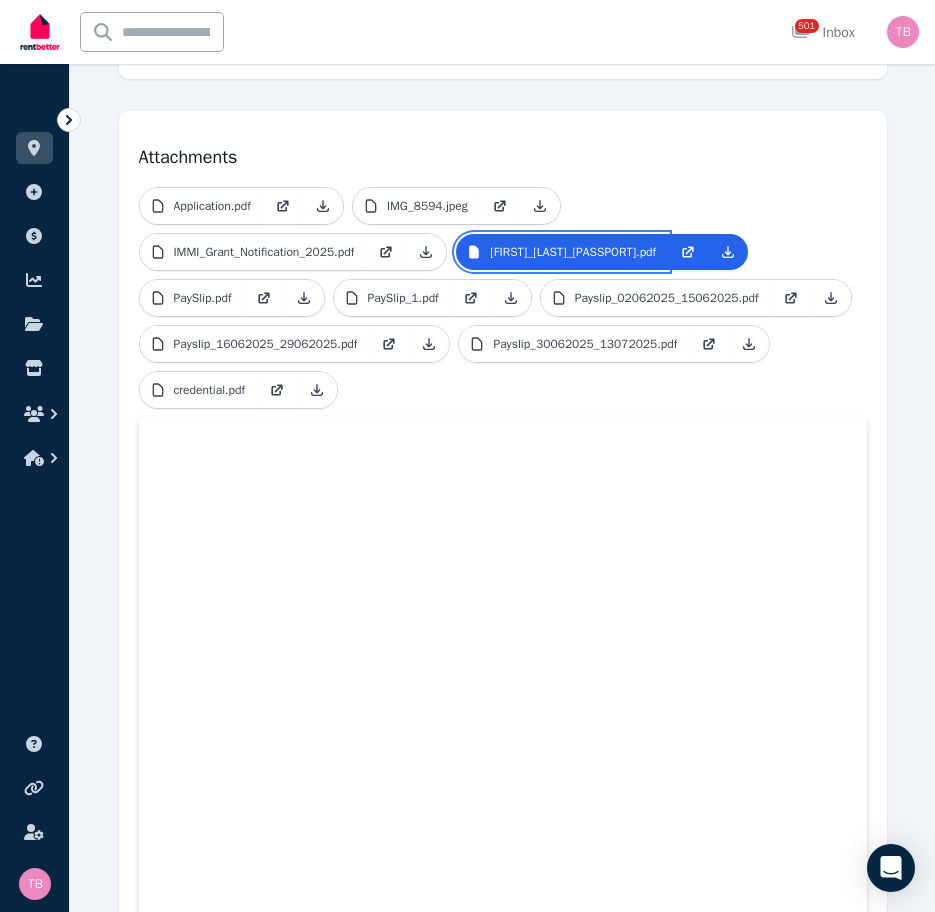 scroll, scrollTop: 96, scrollLeft: 0, axis: vertical 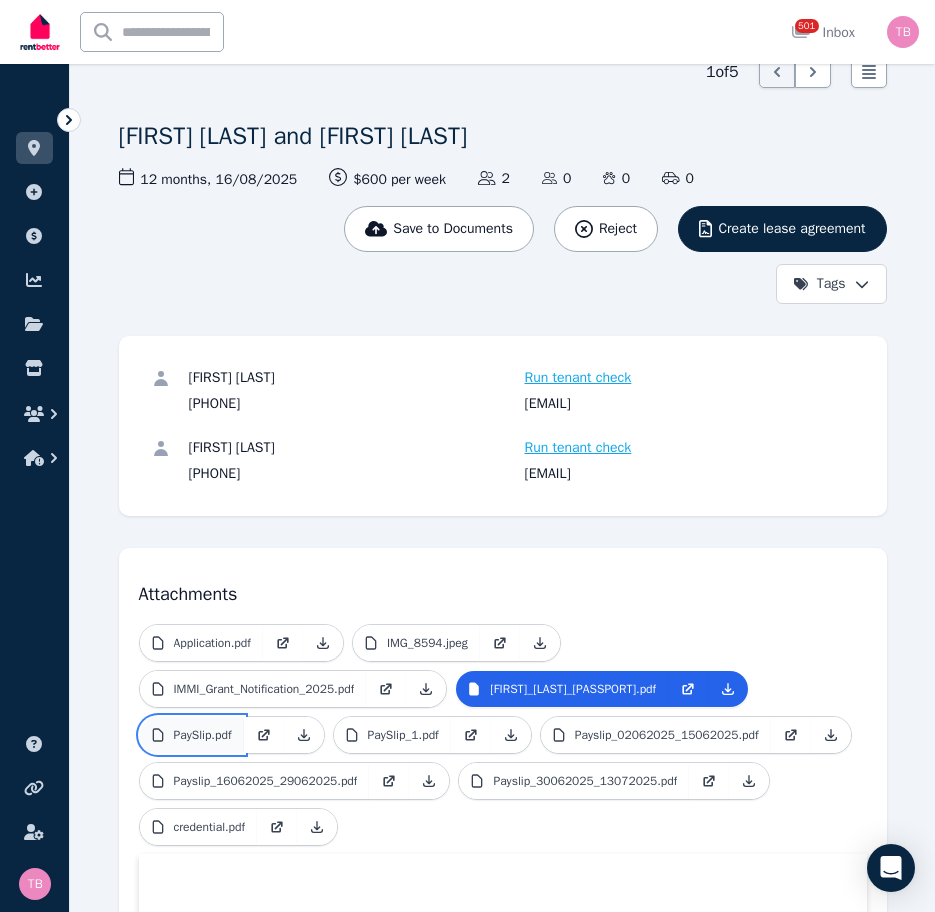 click on "PaySlip.pdf" at bounding box center [203, 735] 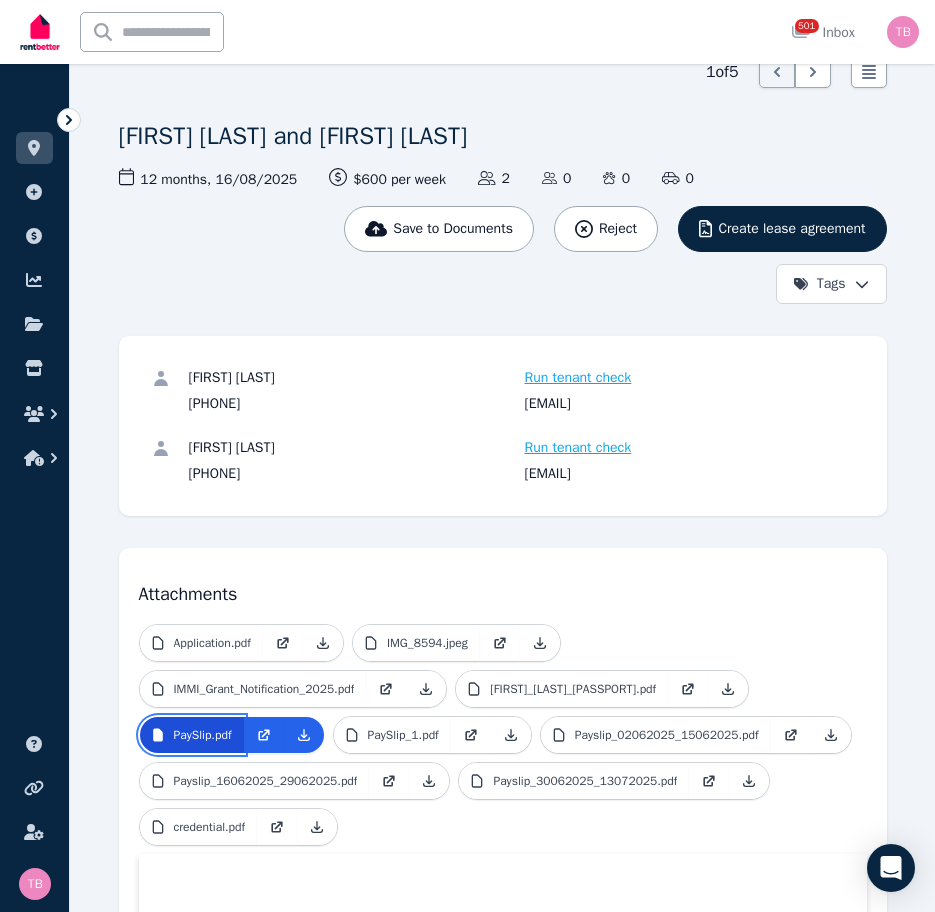 click on "PaySlip.pdf" at bounding box center [203, 735] 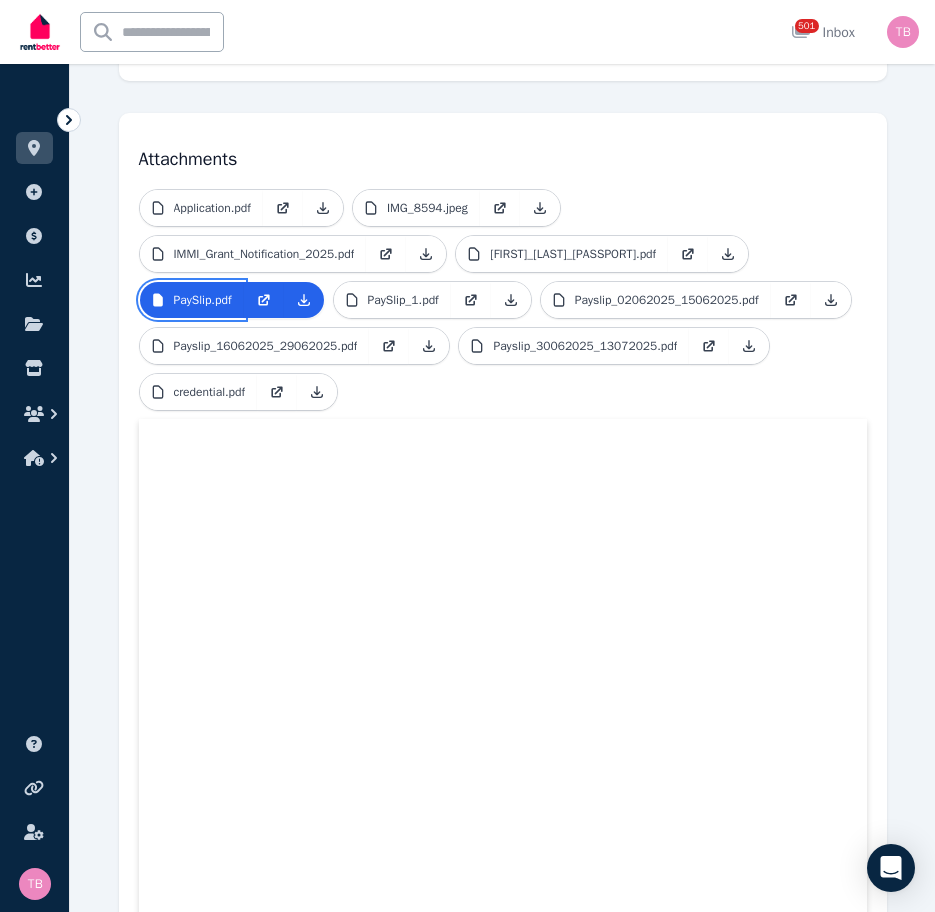 scroll, scrollTop: 496, scrollLeft: 0, axis: vertical 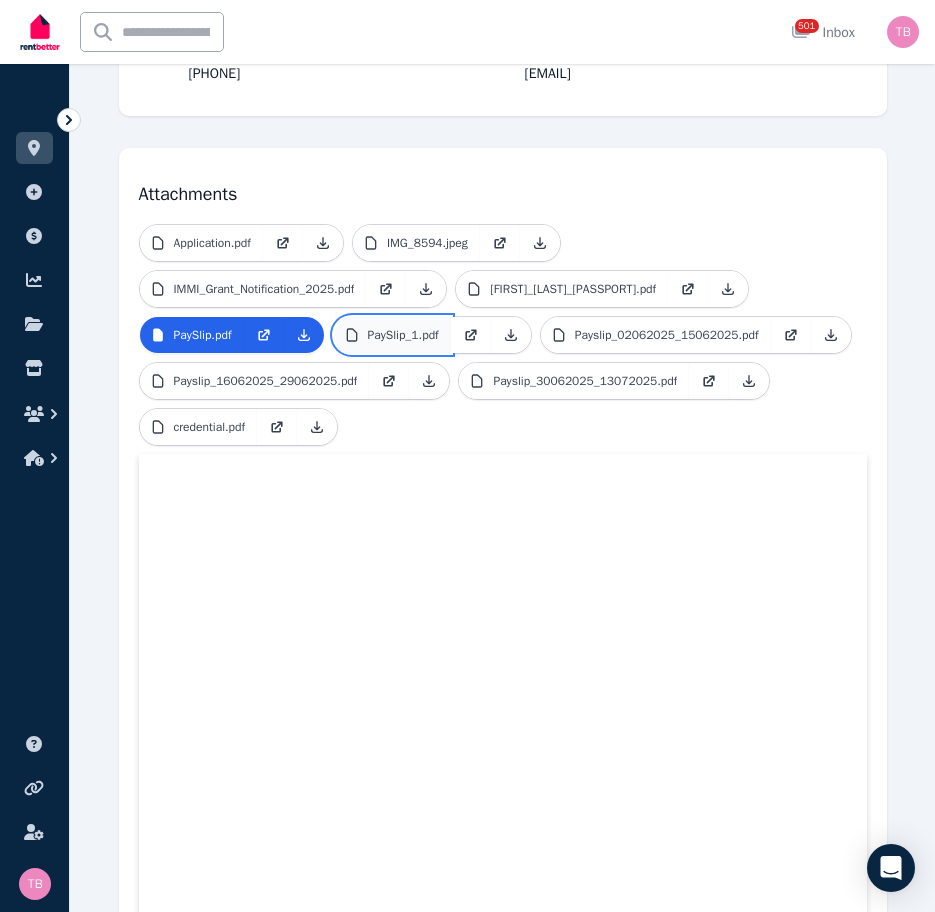 click on "PaySlip_1.pdf" at bounding box center (403, 335) 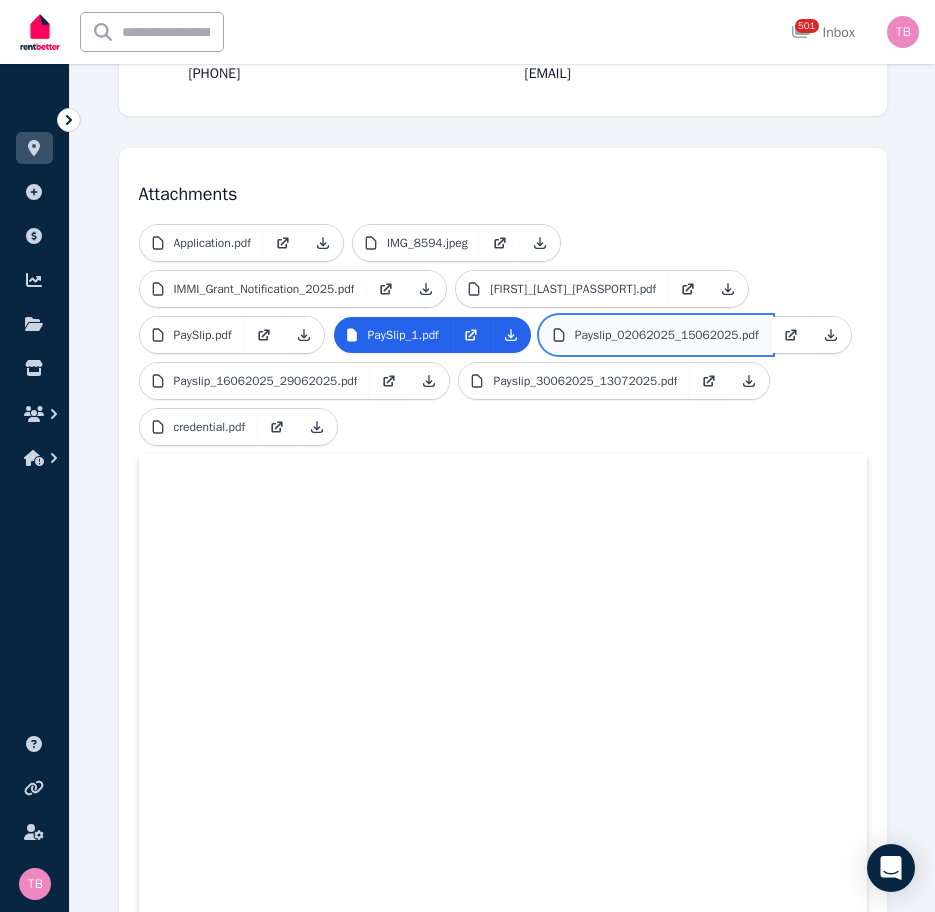 click on "Payslip_02062025_15062025.pdf" at bounding box center [667, 335] 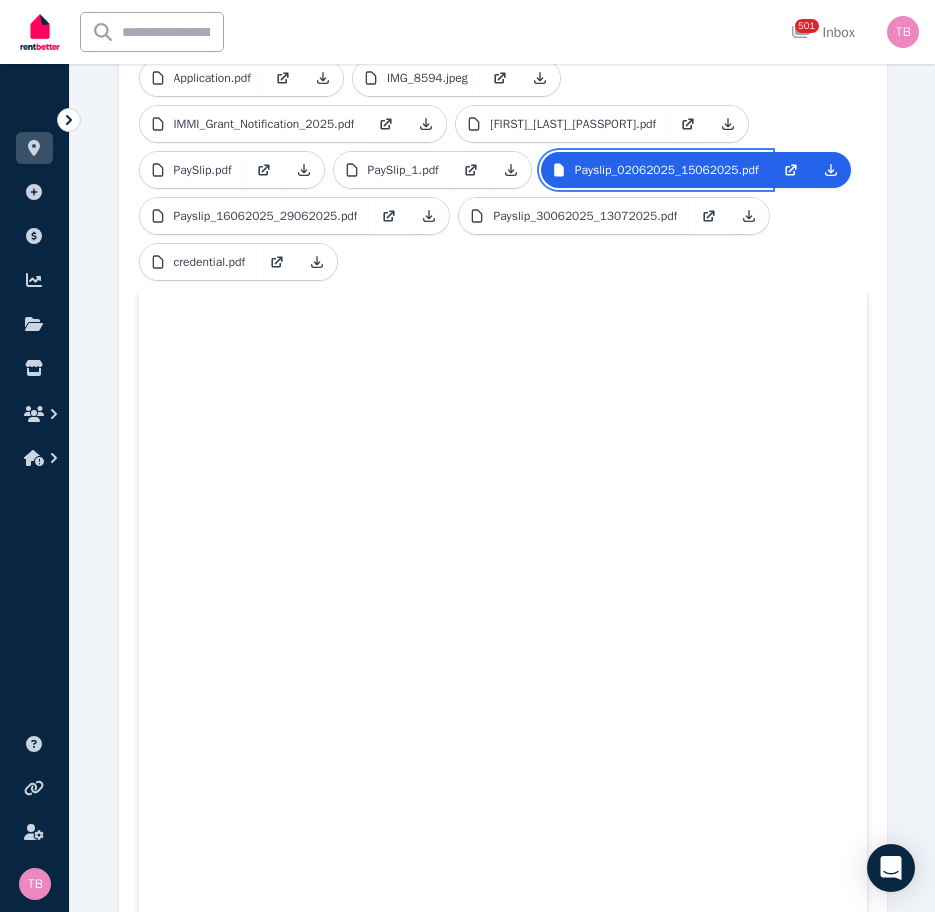 scroll, scrollTop: 696, scrollLeft: 0, axis: vertical 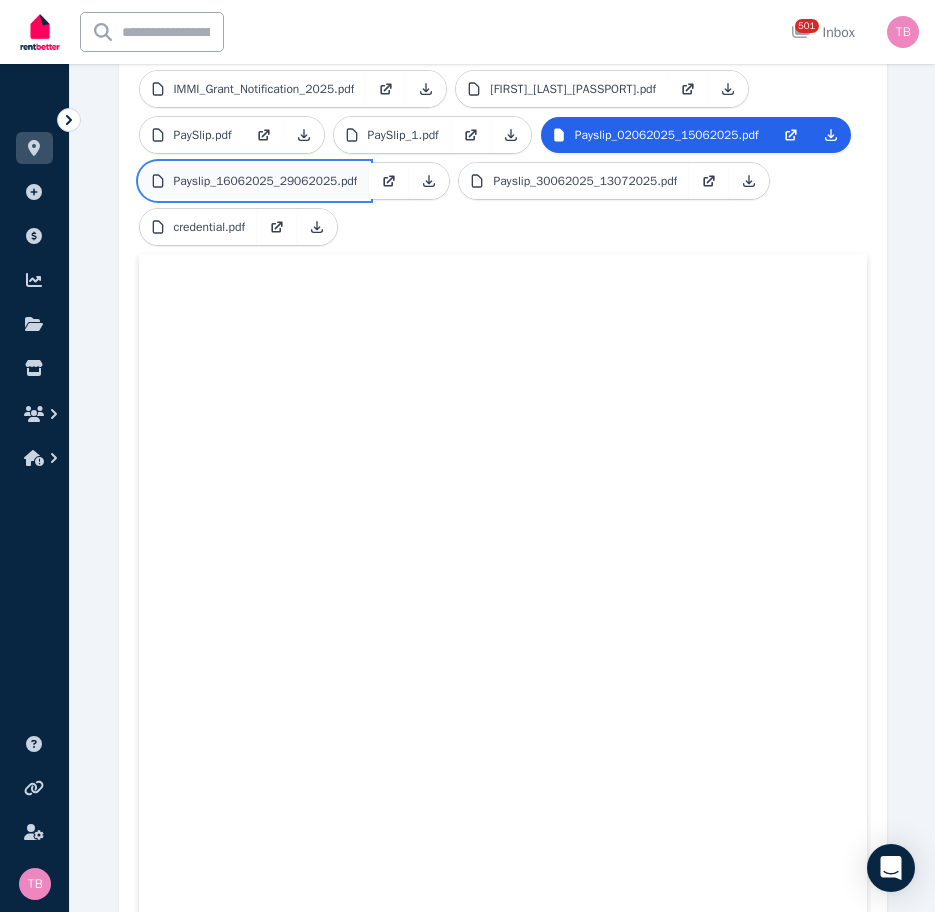 click on "Payslip_16062025_29062025.pdf" at bounding box center [266, 181] 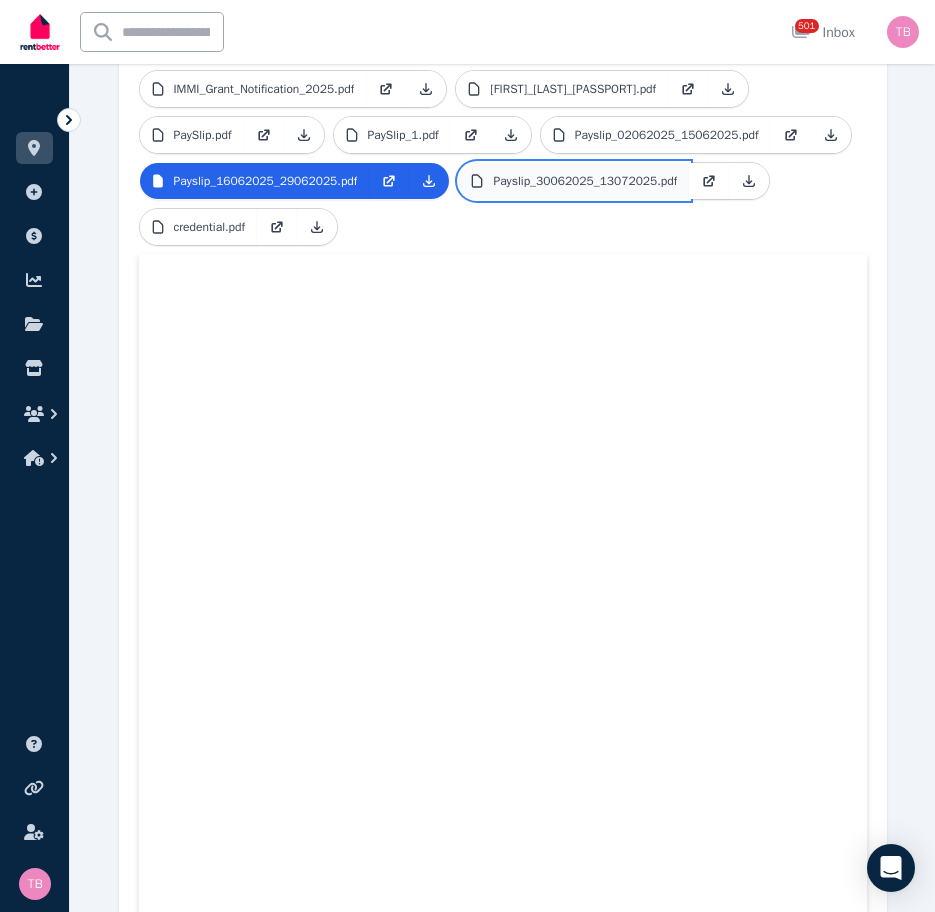 click on "Payslip_30062025_13072025.pdf" at bounding box center (585, 181) 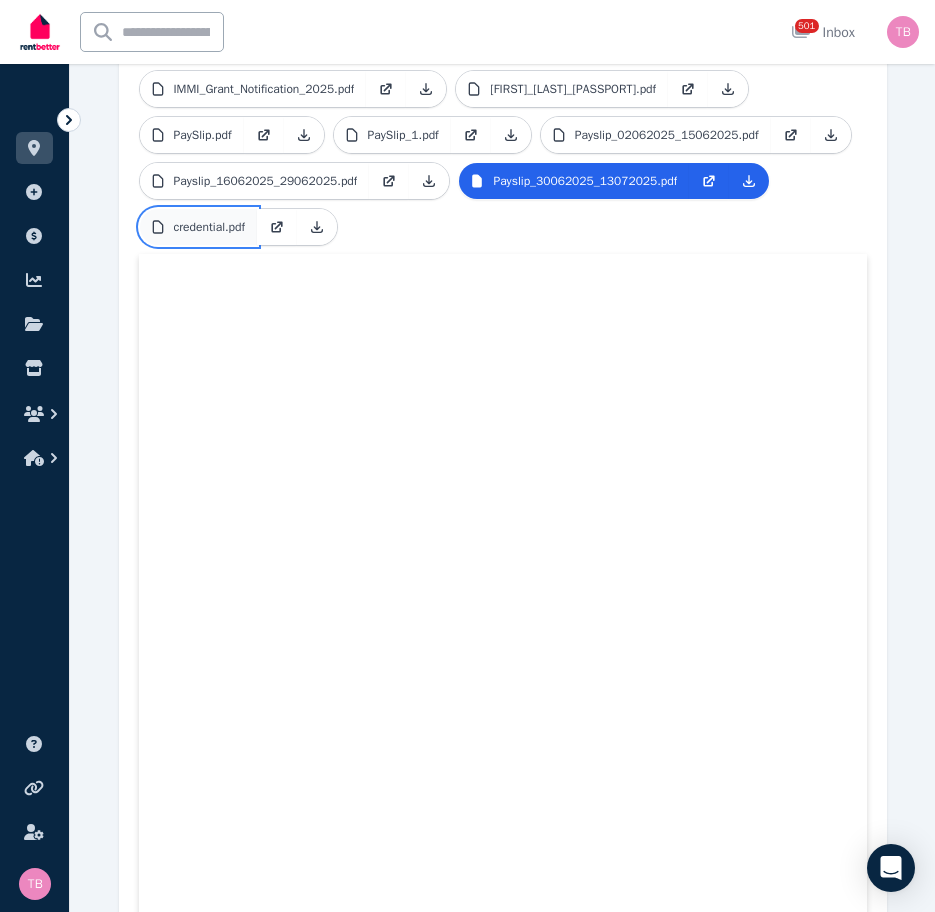 click on "credential.pdf" at bounding box center (210, 227) 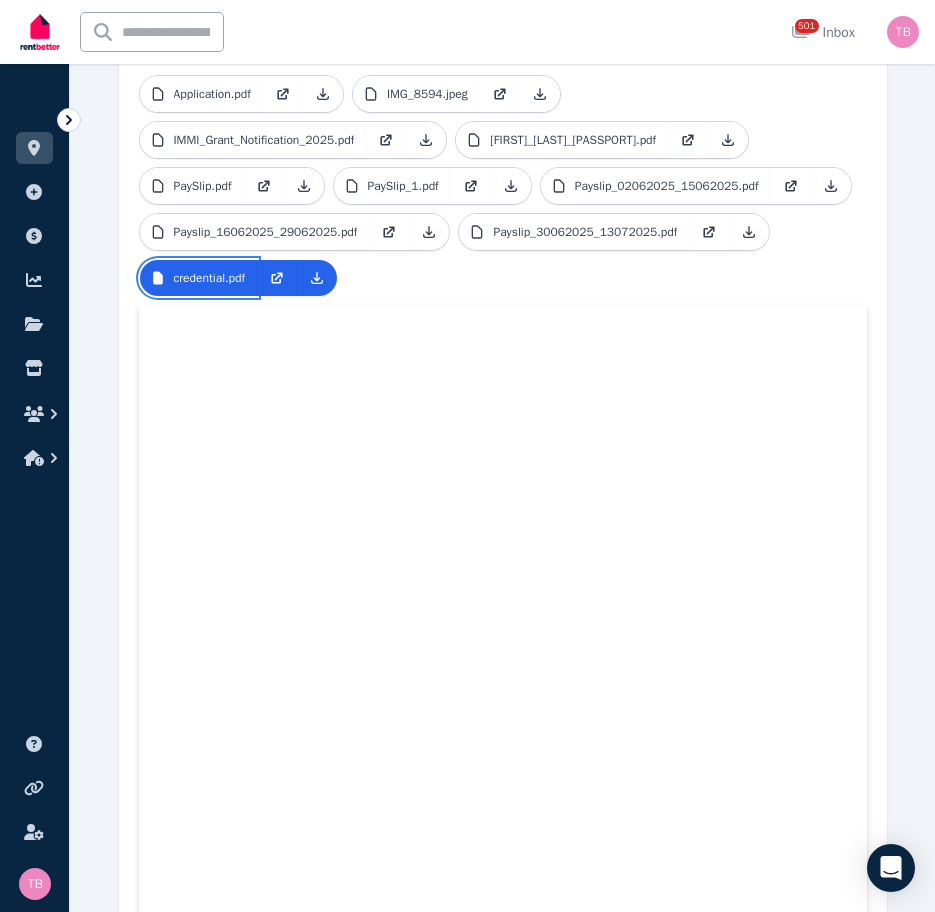 scroll, scrollTop: 0, scrollLeft: 0, axis: both 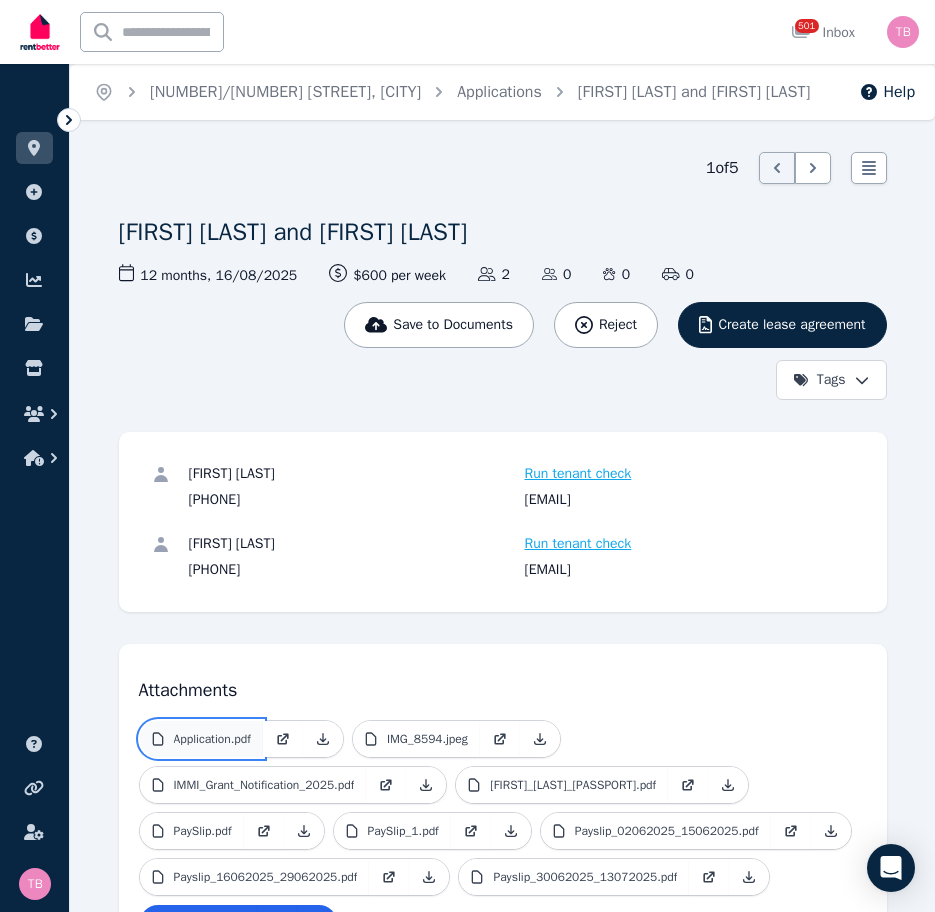 click on "Application.pdf" at bounding box center [212, 739] 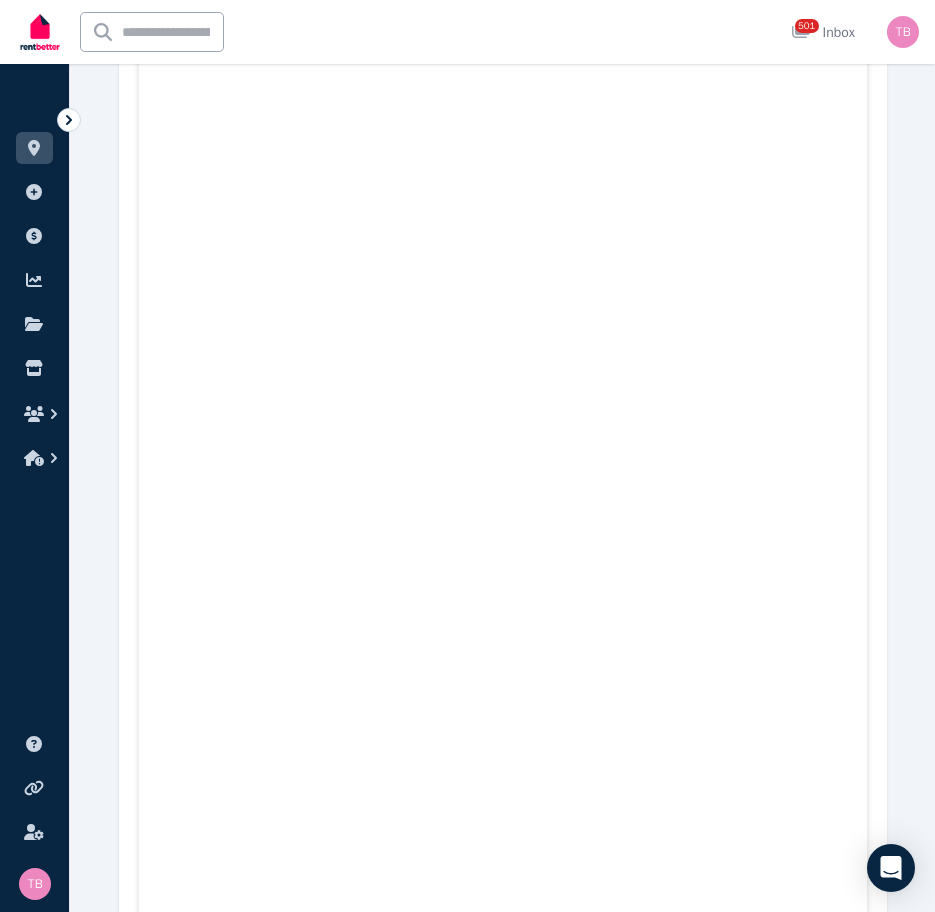 scroll, scrollTop: 3097, scrollLeft: 0, axis: vertical 